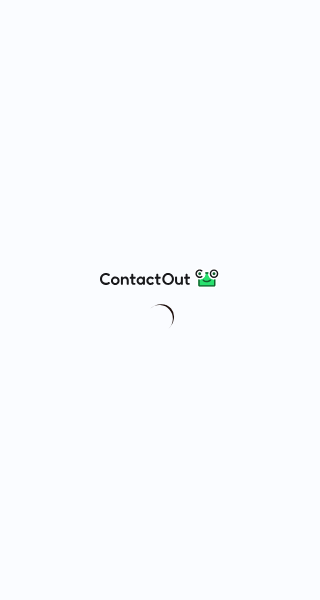 scroll, scrollTop: 0, scrollLeft: 0, axis: both 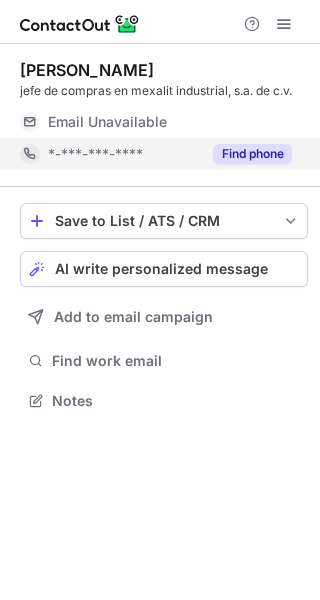 click on "Find phone" at bounding box center [252, 154] 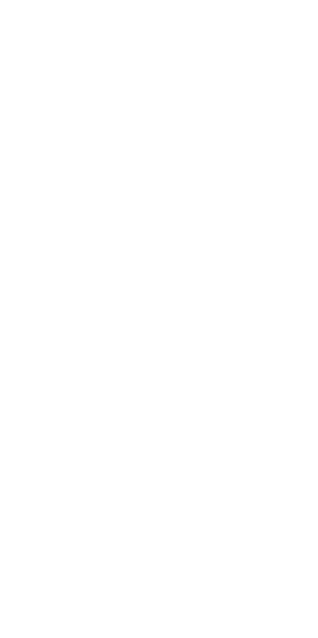 scroll, scrollTop: 0, scrollLeft: 0, axis: both 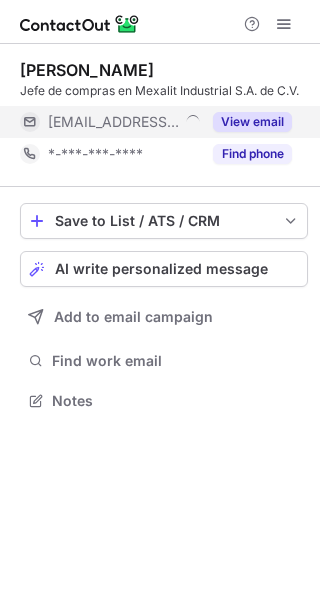 click on "View email" at bounding box center (252, 122) 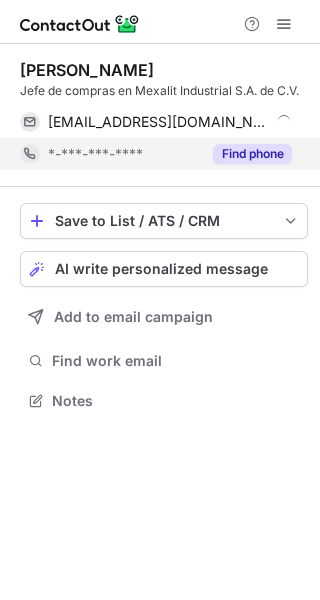 click on "Find phone" at bounding box center (252, 154) 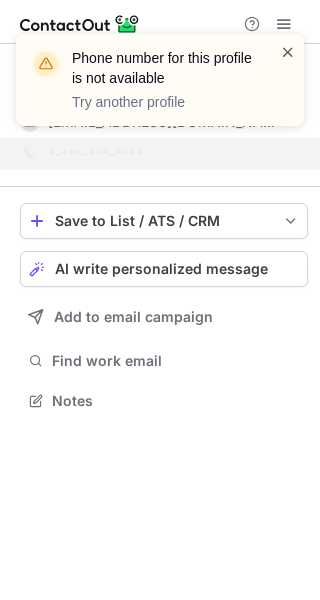 click at bounding box center [288, 52] 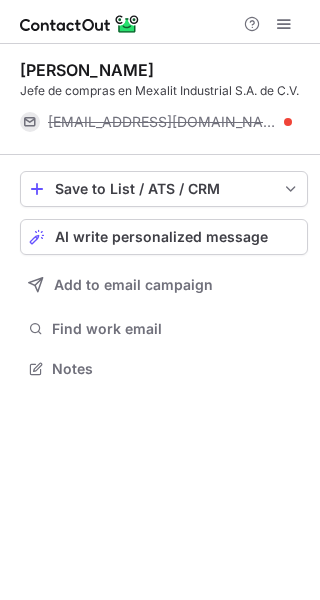 scroll, scrollTop: 354, scrollLeft: 320, axis: both 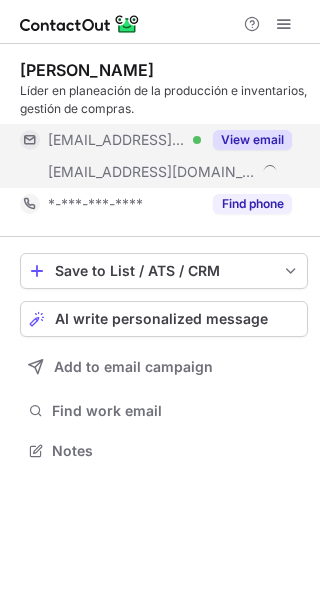 click on "View email" at bounding box center [252, 140] 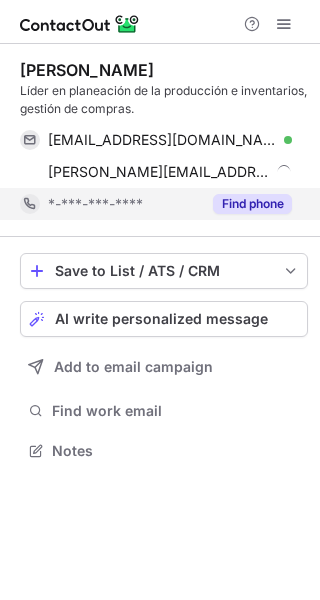 click on "Find phone" at bounding box center (252, 204) 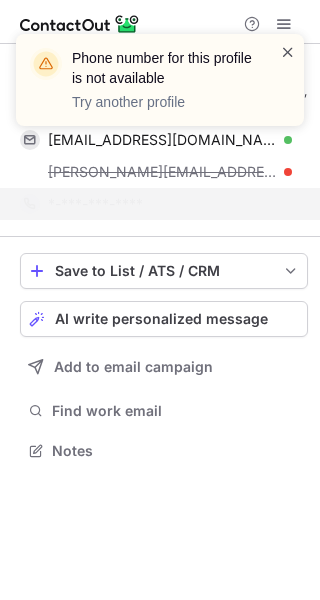 click at bounding box center (288, 52) 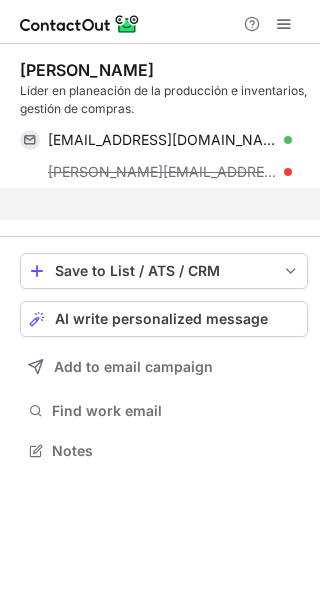 scroll, scrollTop: 404, scrollLeft: 320, axis: both 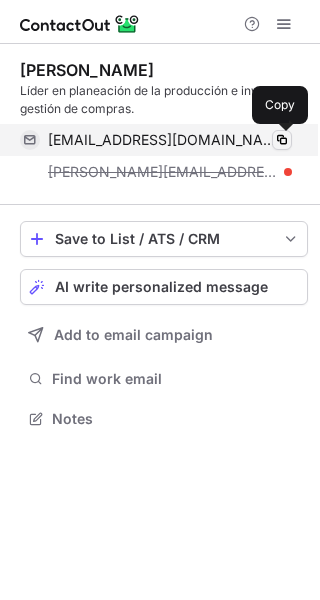 click at bounding box center (282, 140) 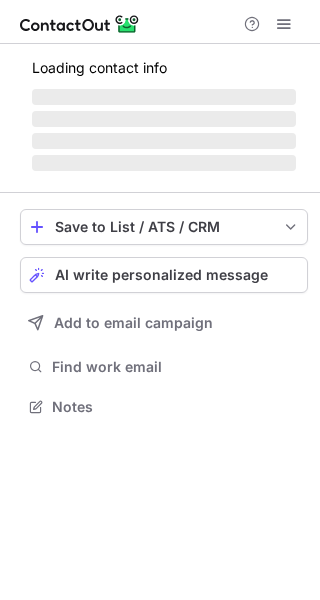 scroll, scrollTop: 0, scrollLeft: 0, axis: both 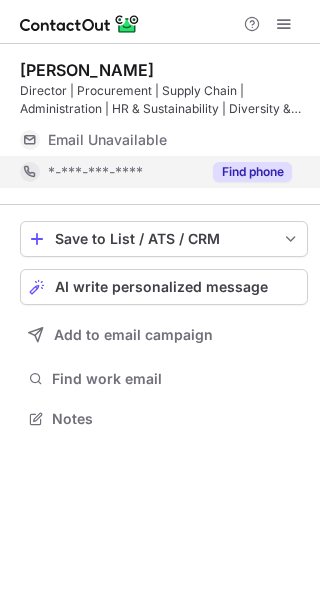 click on "Find phone" at bounding box center (252, 172) 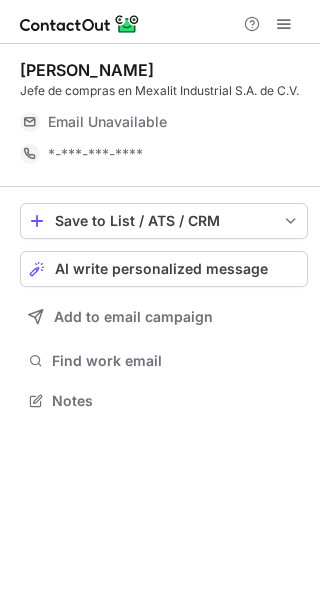 scroll, scrollTop: 0, scrollLeft: 0, axis: both 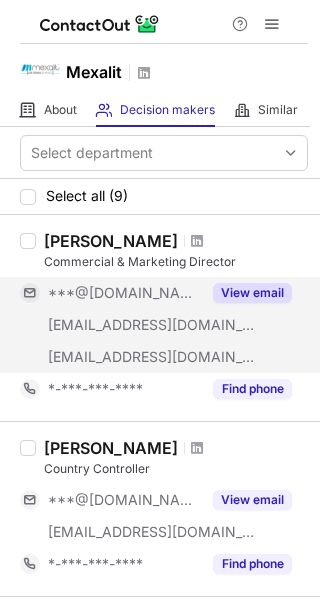 click on "View email" at bounding box center (252, 293) 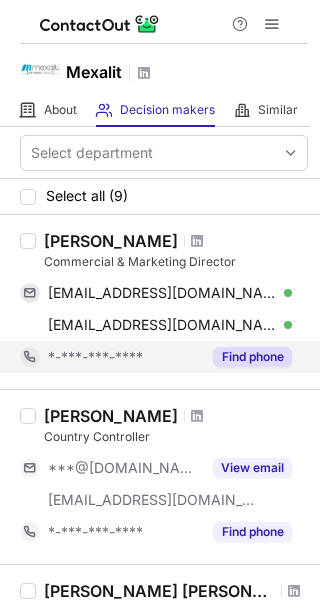 click on "Find phone" at bounding box center (252, 357) 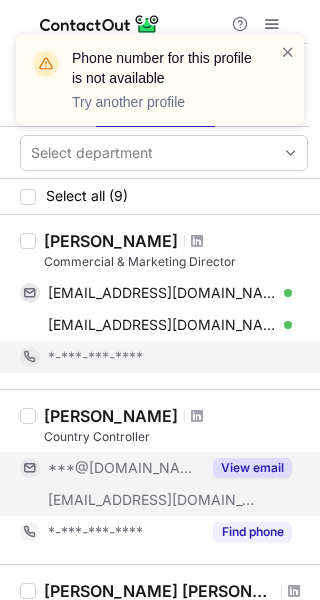 click on "View email" at bounding box center [252, 468] 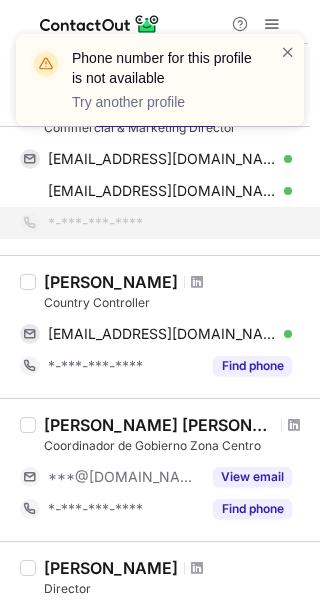 scroll, scrollTop: 141, scrollLeft: 0, axis: vertical 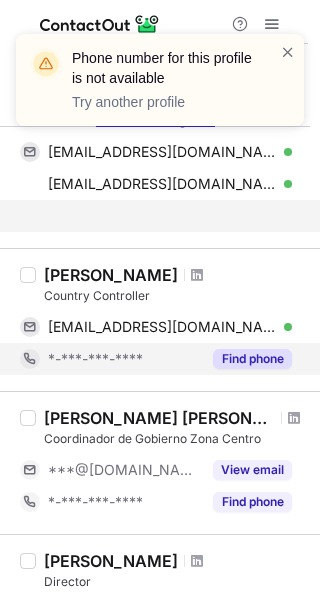 click on "Select department Select all (9) Viviana Strassburger Sayago Commercial & Marketing Director vivistrass@gmail.com Verified Copy vstrassburger@hdlao.com Verified Copy *-***-***-**** Arturo Romero Alcantara Country Controller aromeroalcant@gmail.com Verified Copy *-***-***-**** Find phone Fernando Carrillo Vazquez Coordinador de Gobierno Zona Centro ***@gmail.com View email *-***-***-**** Find phone Jose Carrera Director ***@prodigy.net.mx View email *-***-***-**** Find phone Ricardo Martinez Director de Unidad de Negocio Mexalit Chihuahua ***@comecop.com.mx View email *-***-***-**** Find phone Gabriel Perez Kohler Director Building systems Mexico ***@gmail.com ***@hotmail.com ***@yahoo.com ***@mexalit.com View email *-***-***-**** Find phone Arturo Ibarra Monfon Director de investigación y desarrollo ***@mexalit.com View email *-***-***-**** Find phone Eulalio Garduno Nieto Director Financiero ***@mexalit.com View email *-***-***-**** Find phone Antonio Sanchez Velasco Director Técnico ***@mexalit.com" at bounding box center (160, 805) 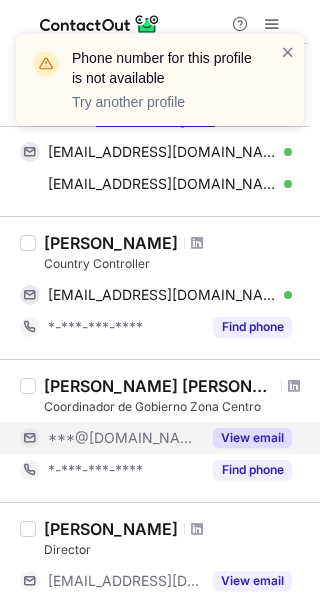click on "View email" at bounding box center (252, 438) 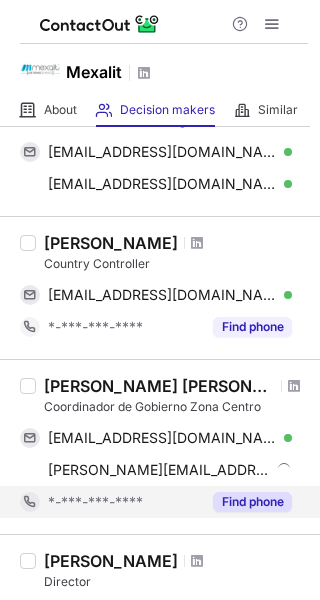 click on "Find phone" at bounding box center (246, 502) 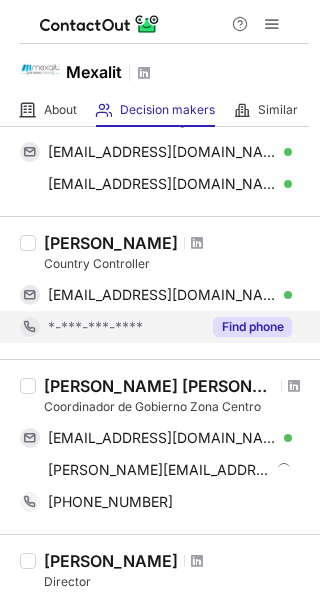click on "Find phone" at bounding box center [246, 327] 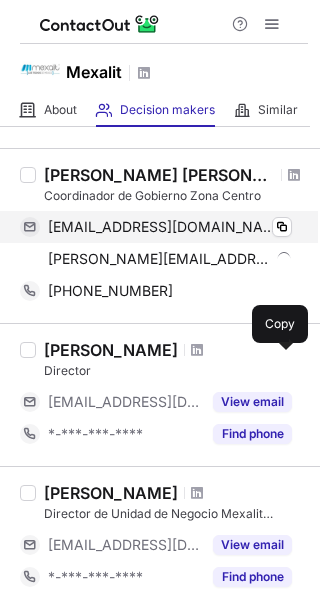 scroll, scrollTop: 354, scrollLeft: 0, axis: vertical 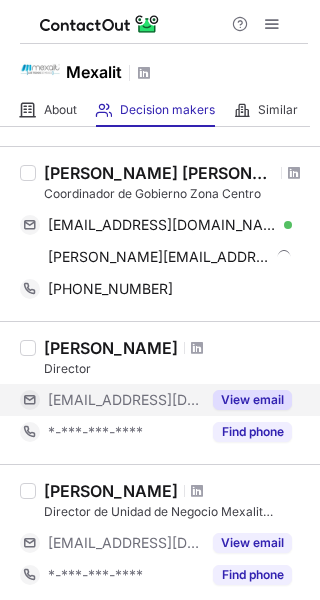 click on "View email" at bounding box center (252, 400) 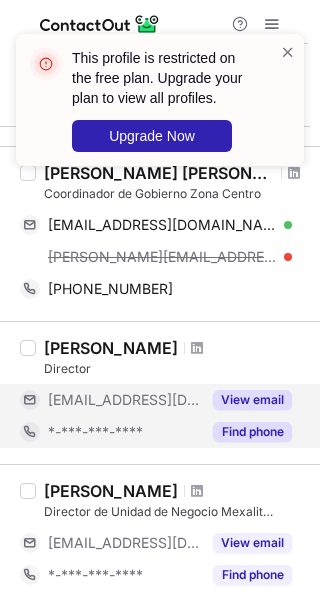 click on "Find phone" at bounding box center (252, 432) 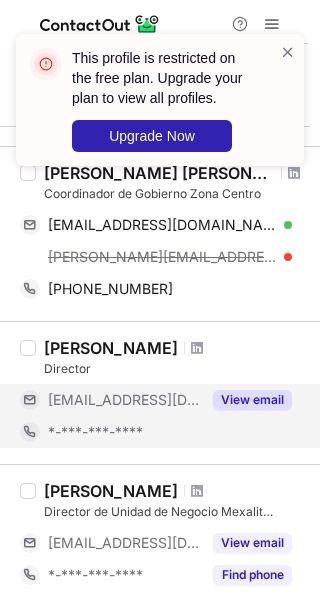 scroll, scrollTop: 425, scrollLeft: 0, axis: vertical 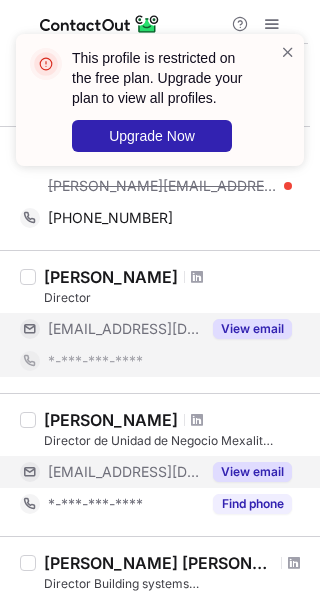 click on "View email" at bounding box center (252, 472) 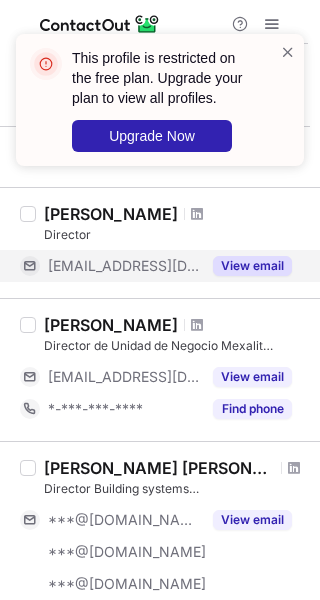 scroll, scrollTop: 496, scrollLeft: 0, axis: vertical 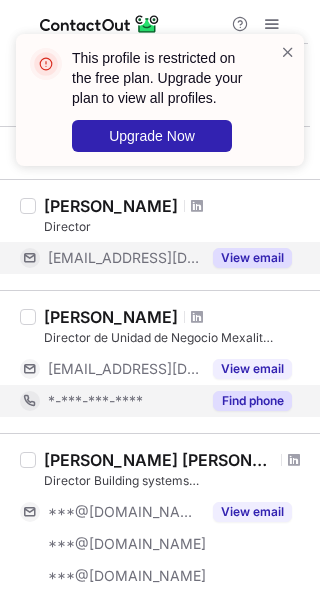 click on "Find phone" at bounding box center [252, 401] 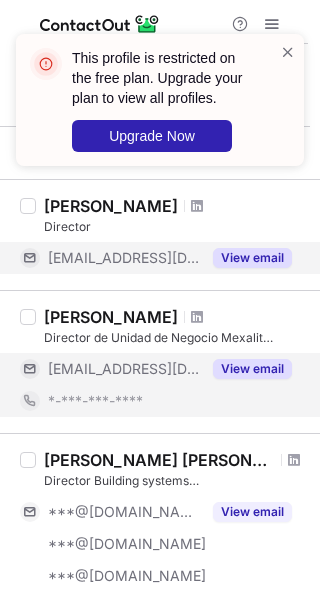 click on "View email" at bounding box center (252, 369) 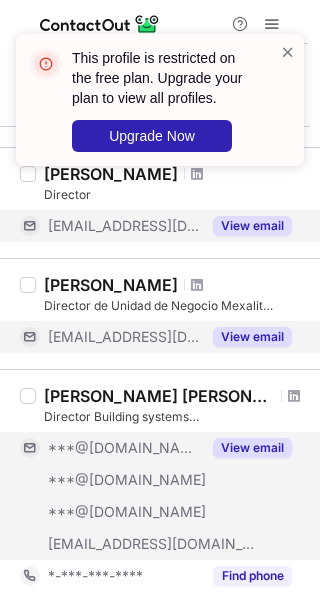 click on "***@gmail.com ***@hotmail.com ***@yahoo.com ***@mexalit.com View email" at bounding box center [164, 496] 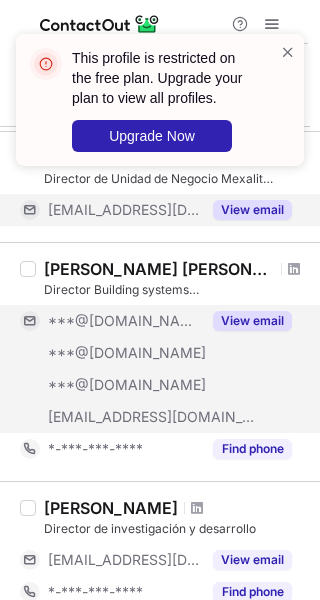 scroll, scrollTop: 638, scrollLeft: 0, axis: vertical 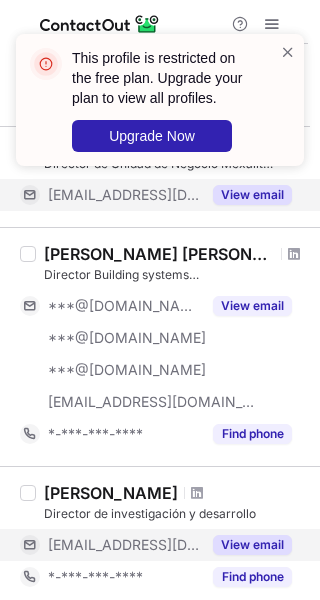 click on "View email" at bounding box center (252, 545) 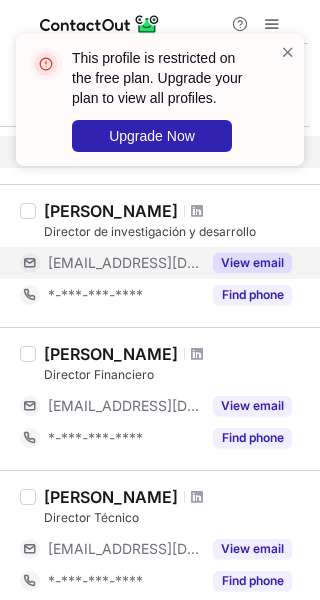 scroll, scrollTop: 921, scrollLeft: 0, axis: vertical 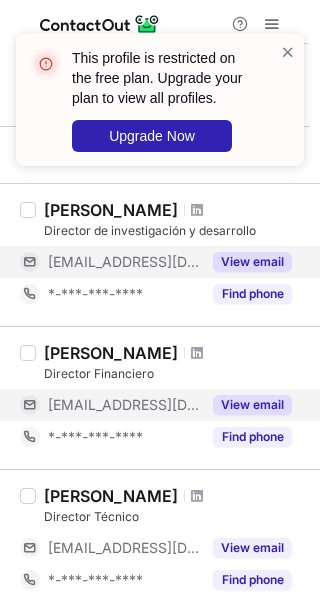 click on "View email" at bounding box center [252, 405] 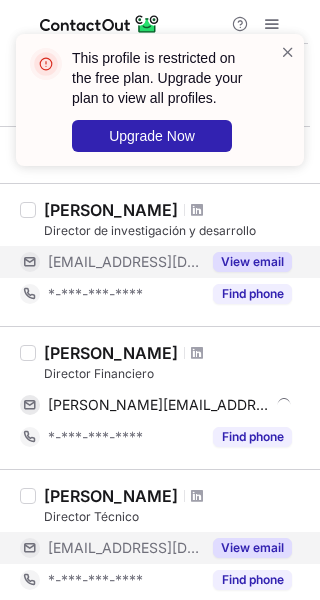 click on "View email" at bounding box center [252, 548] 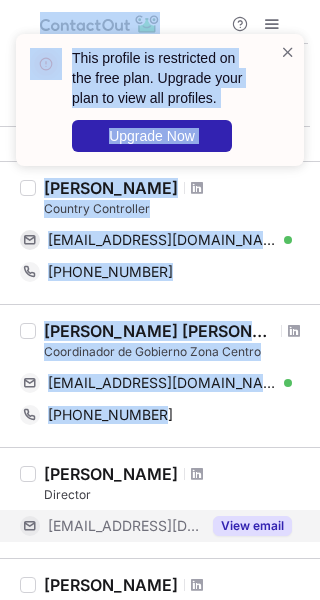 scroll, scrollTop: 0, scrollLeft: 0, axis: both 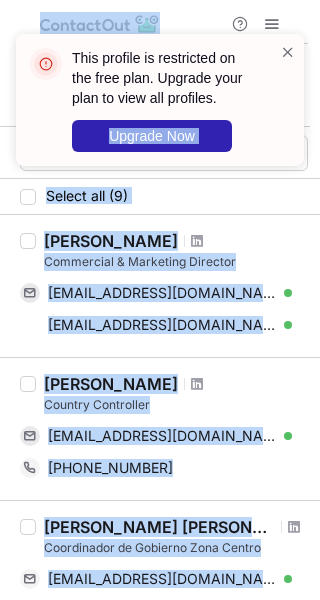 drag, startPoint x: 175, startPoint y: 337, endPoint x: 44, endPoint y: 219, distance: 176.30939 